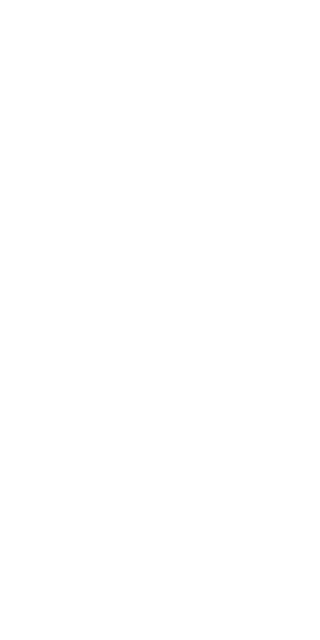 scroll, scrollTop: 0, scrollLeft: 0, axis: both 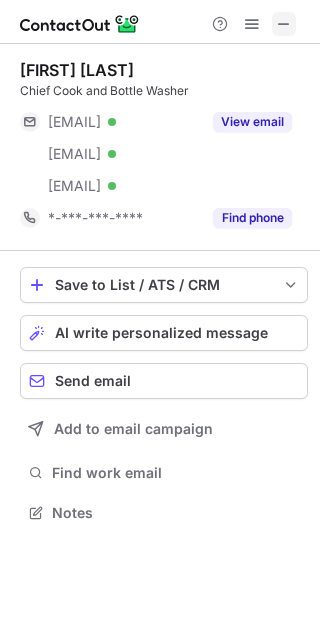 click at bounding box center (284, 24) 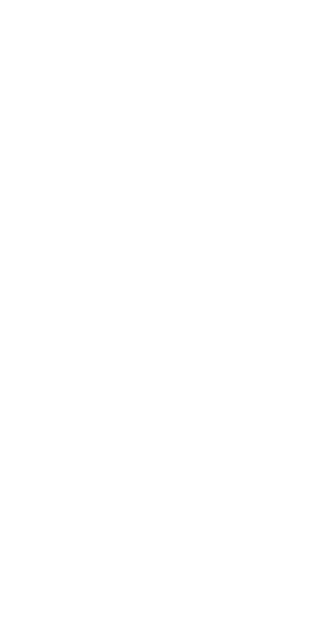 scroll, scrollTop: 0, scrollLeft: 0, axis: both 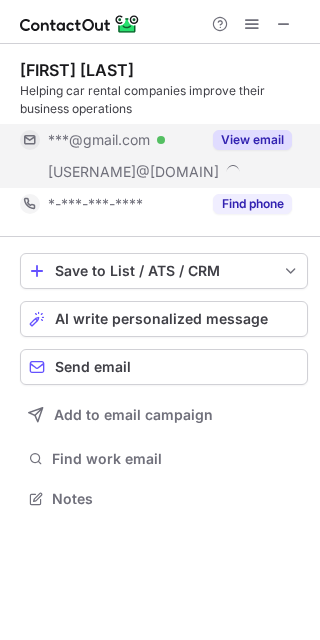 click on "View email" at bounding box center (252, 140) 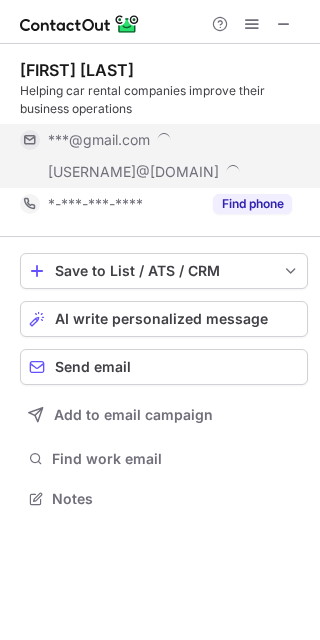 scroll, scrollTop: 10, scrollLeft: 10, axis: both 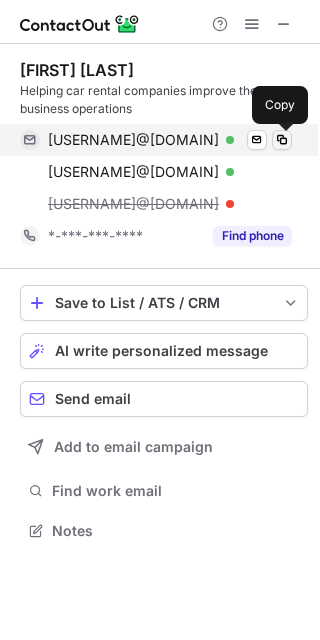 click at bounding box center [282, 140] 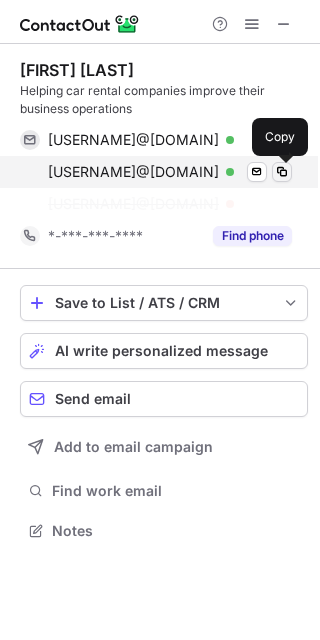 click at bounding box center [282, 172] 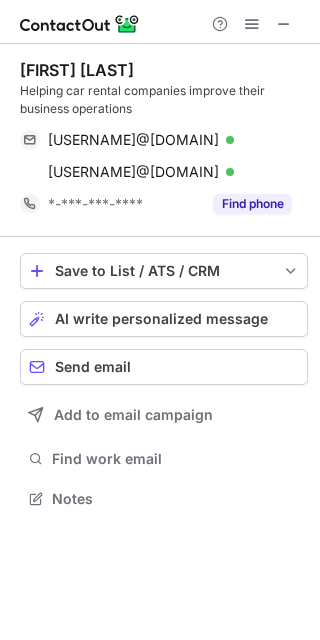 scroll, scrollTop: 484, scrollLeft: 320, axis: both 